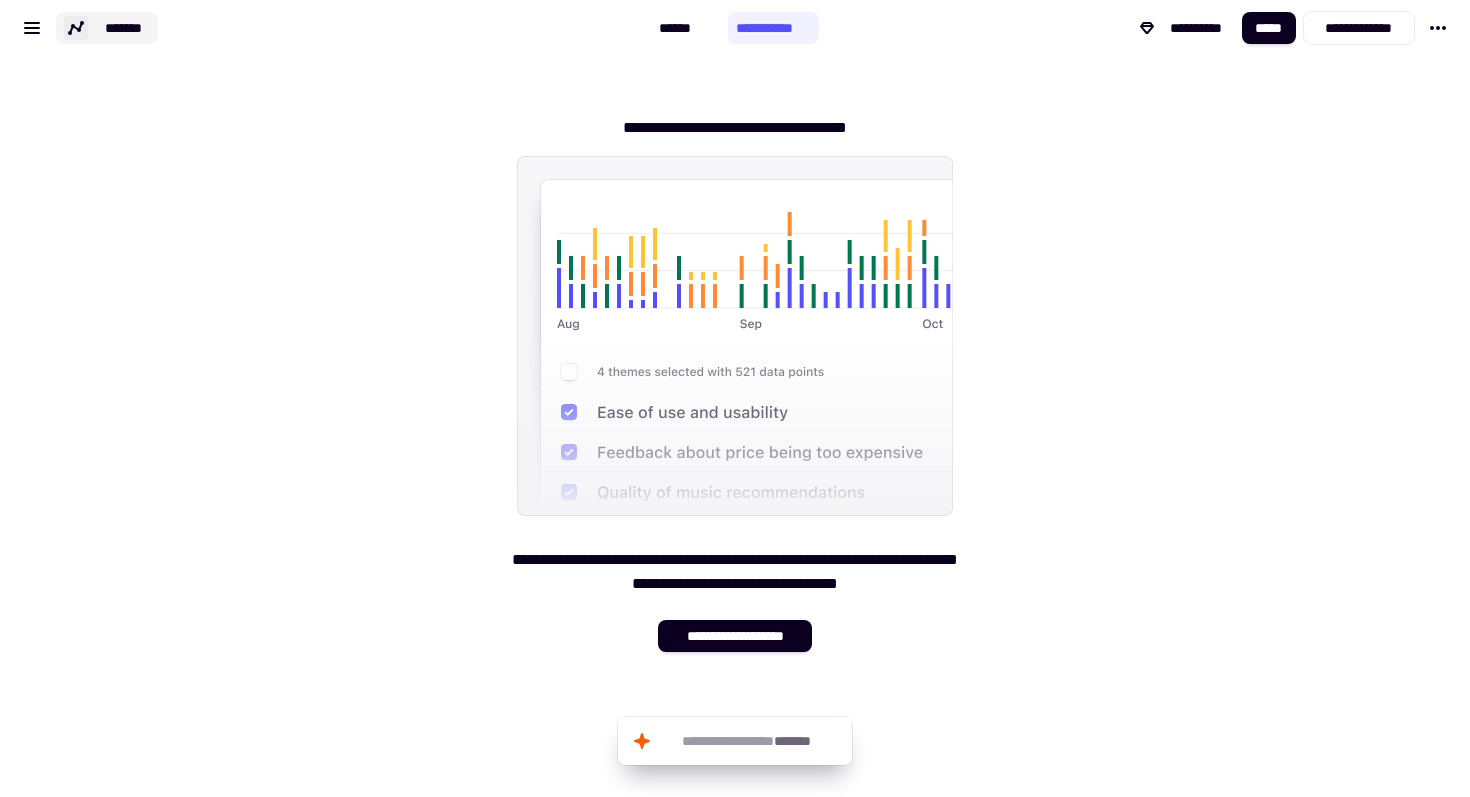 scroll, scrollTop: 0, scrollLeft: 0, axis: both 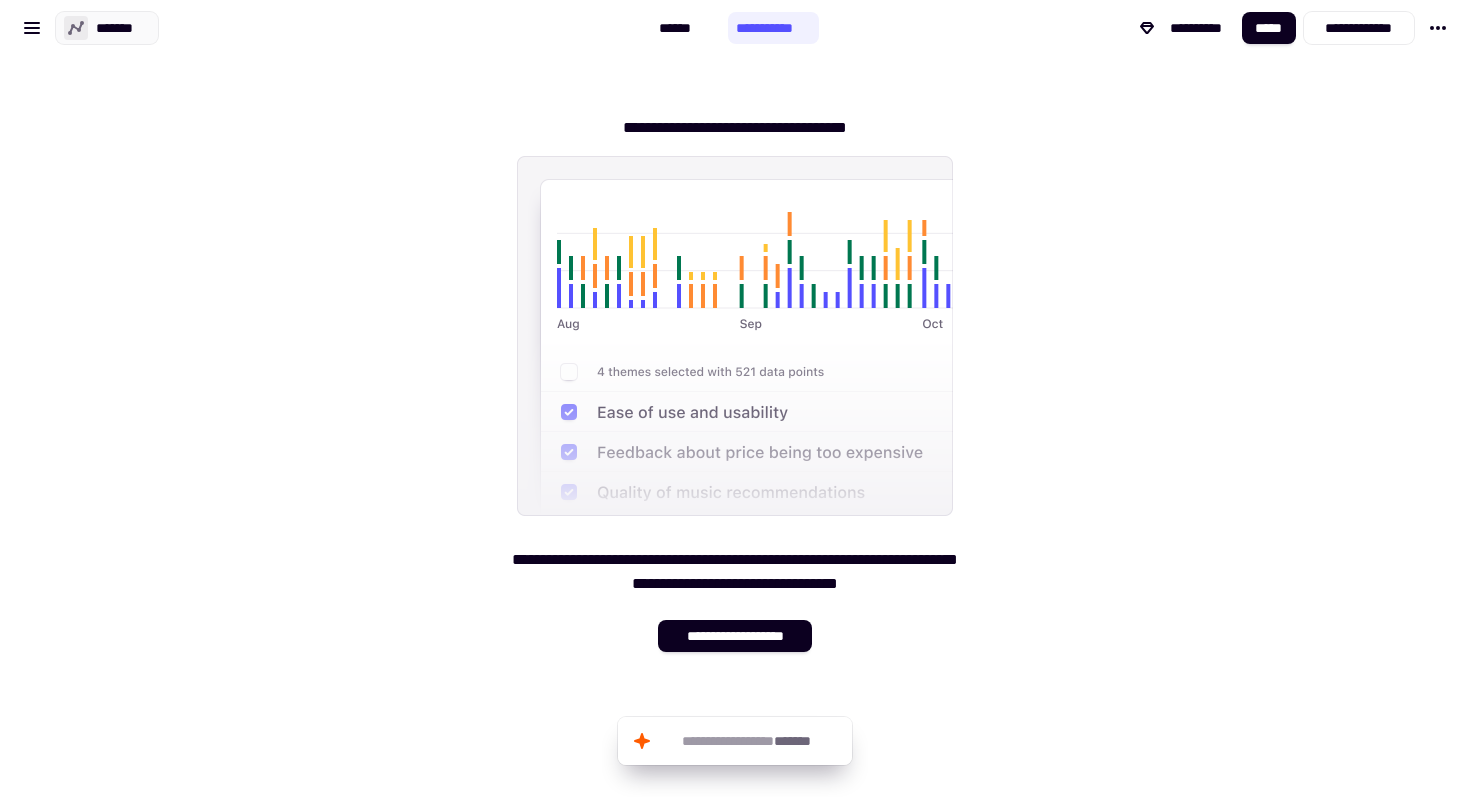click on "**********" at bounding box center [735, 28] 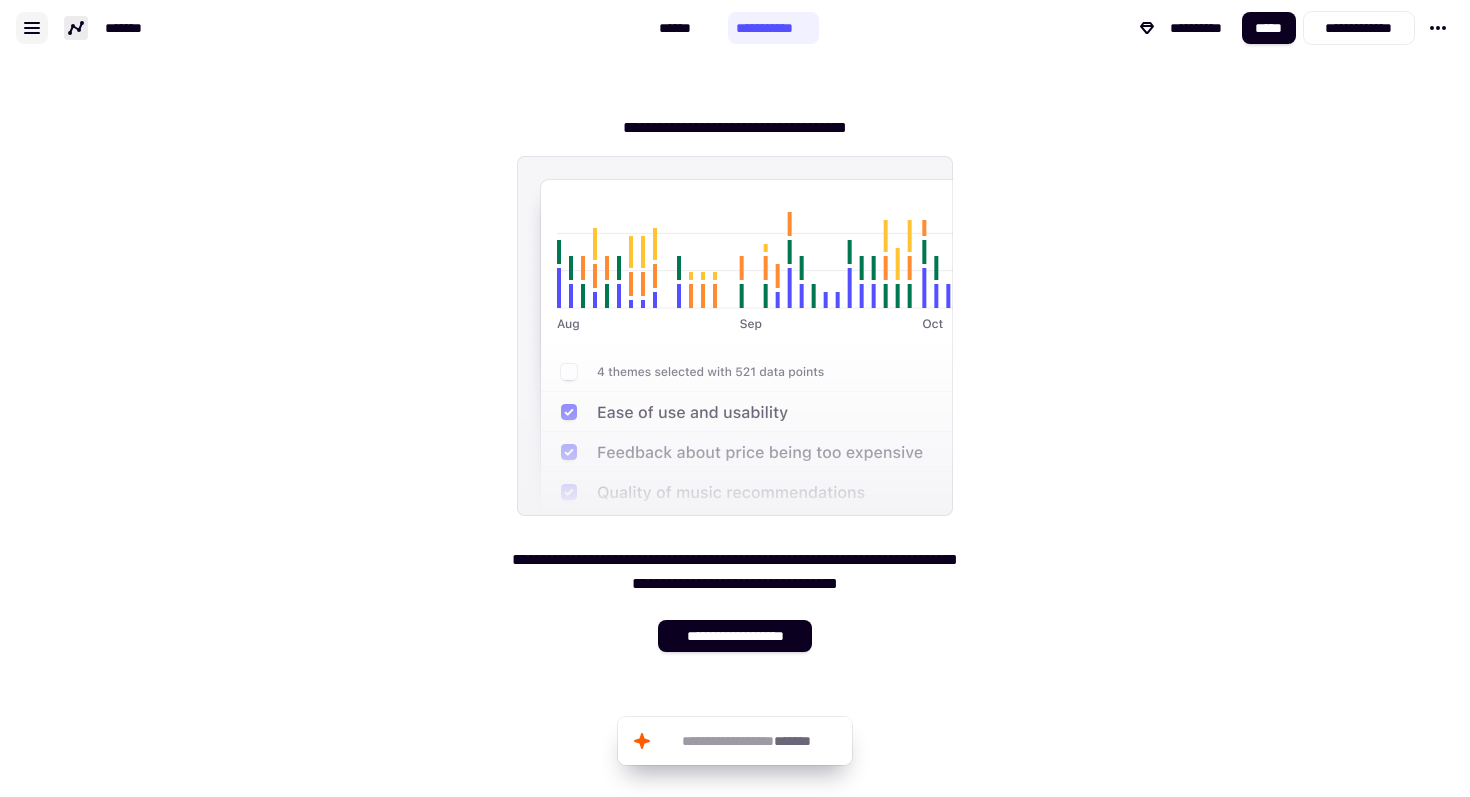 click 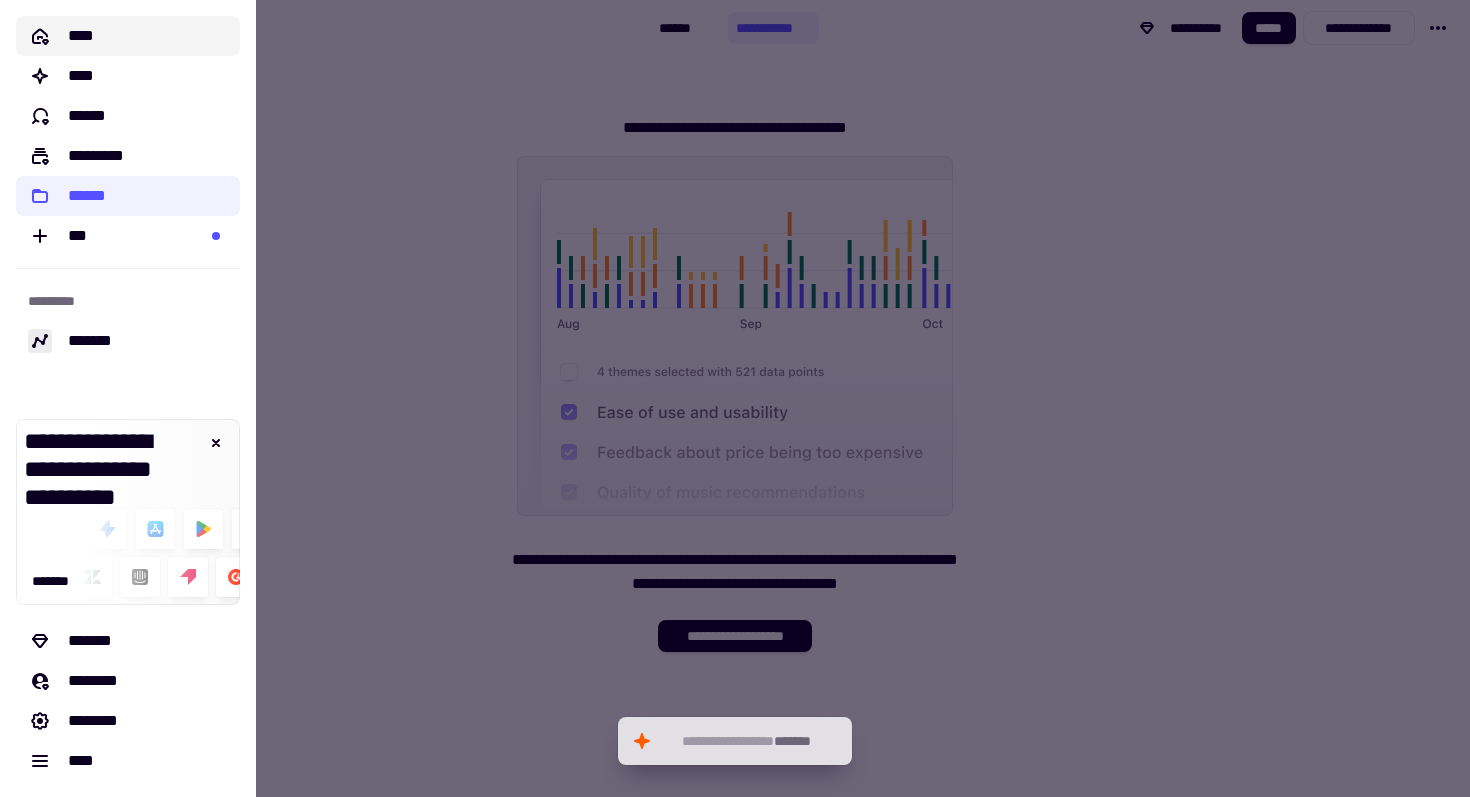 click on "****" 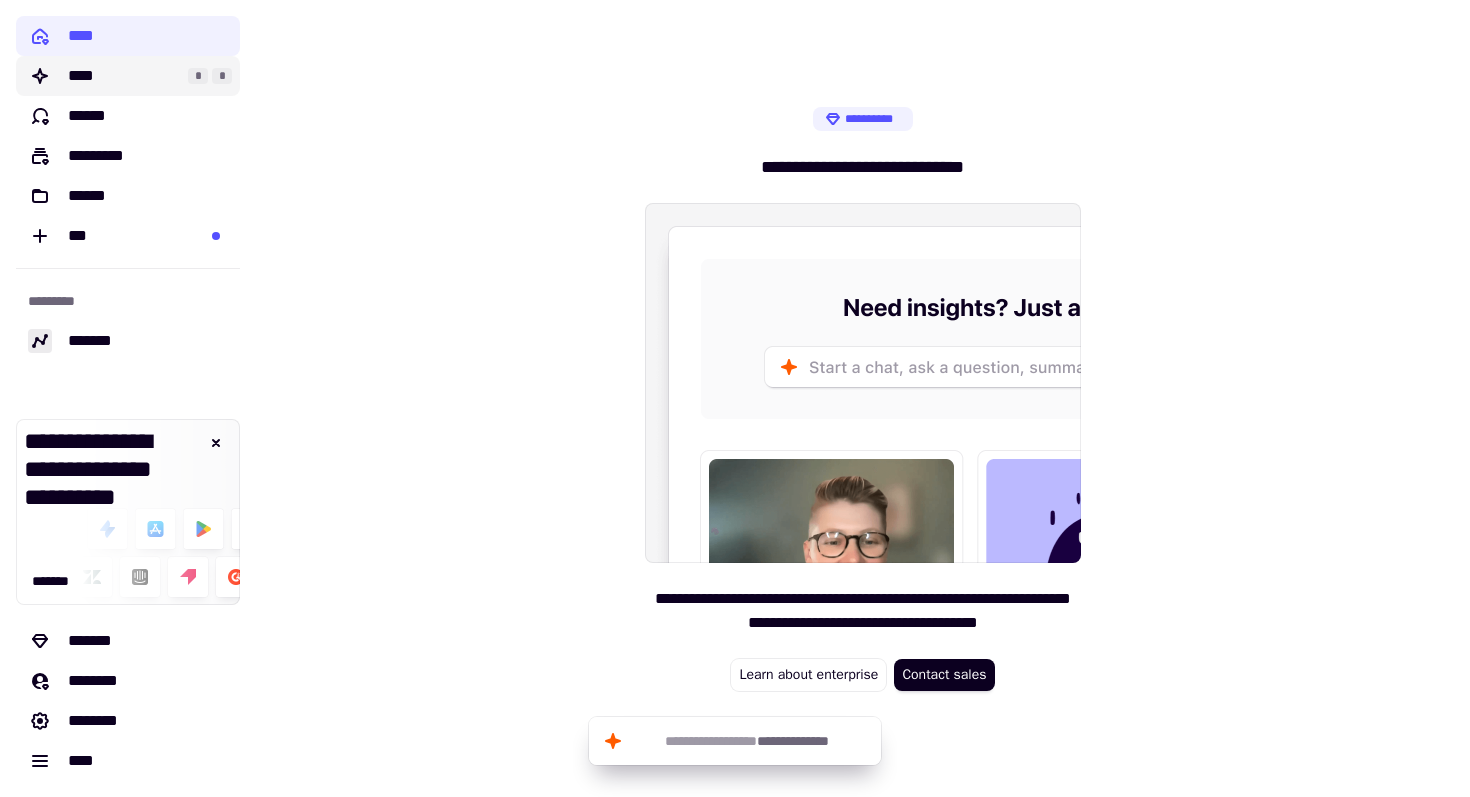 click on "****" 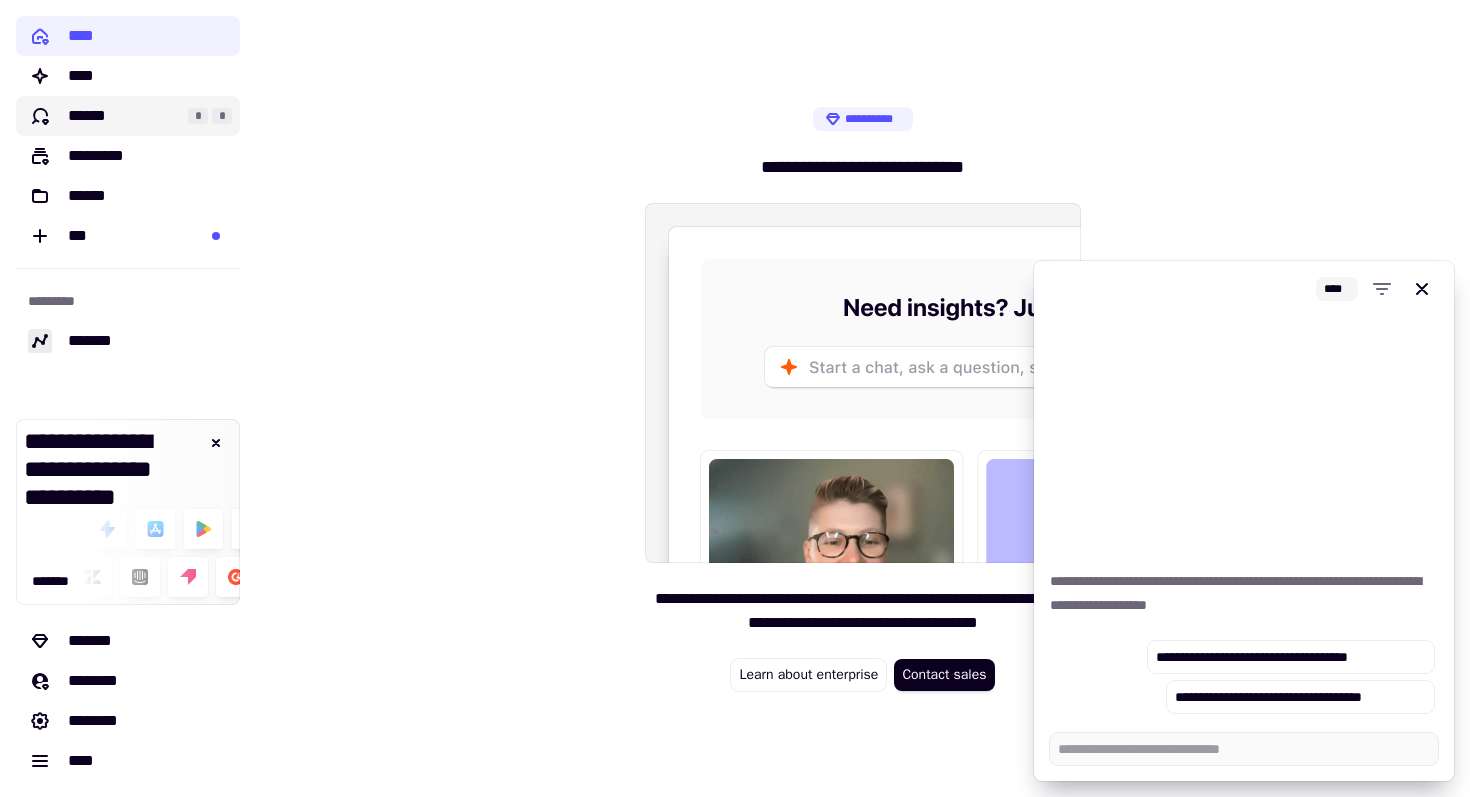 click on "******" 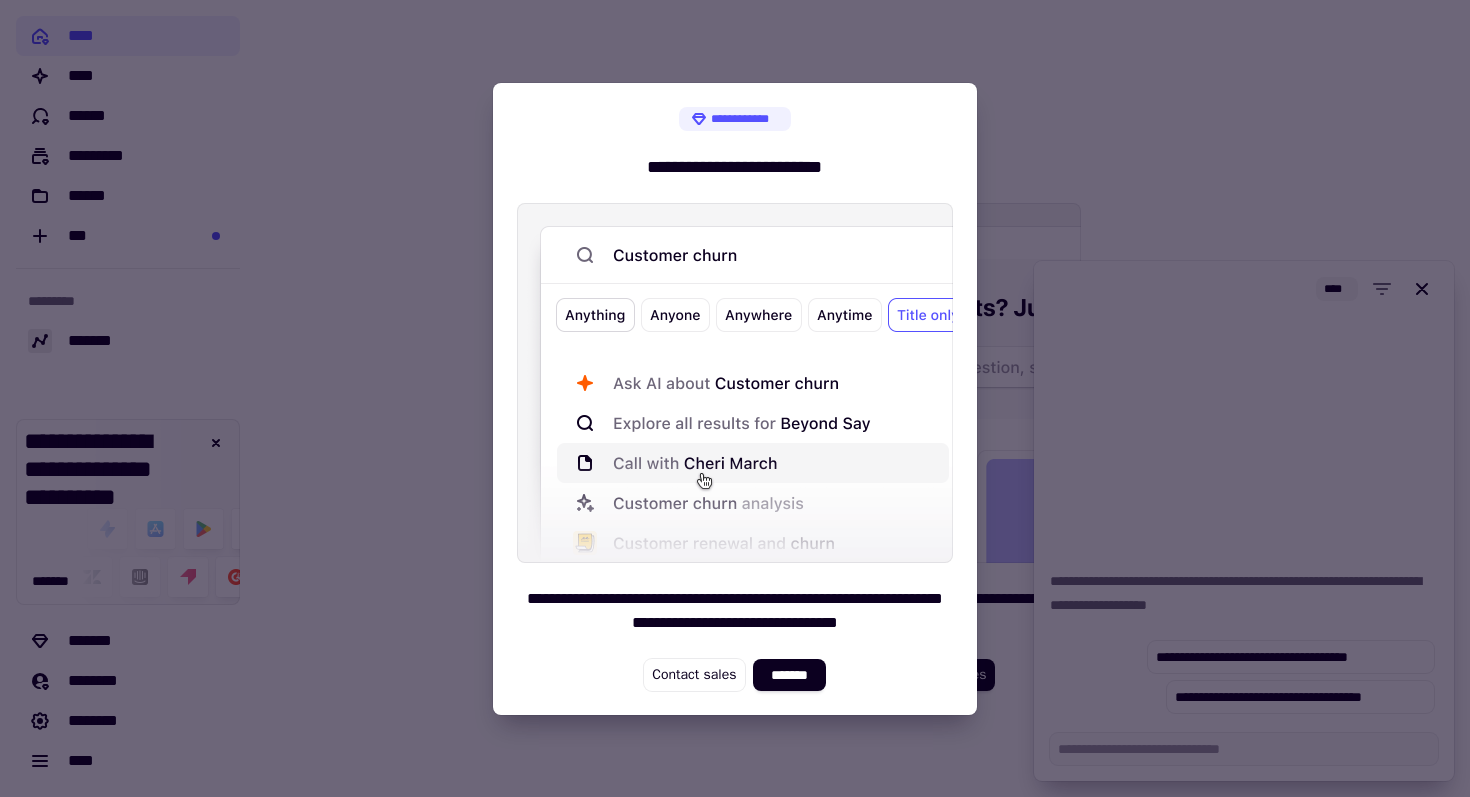 click at bounding box center [735, 398] 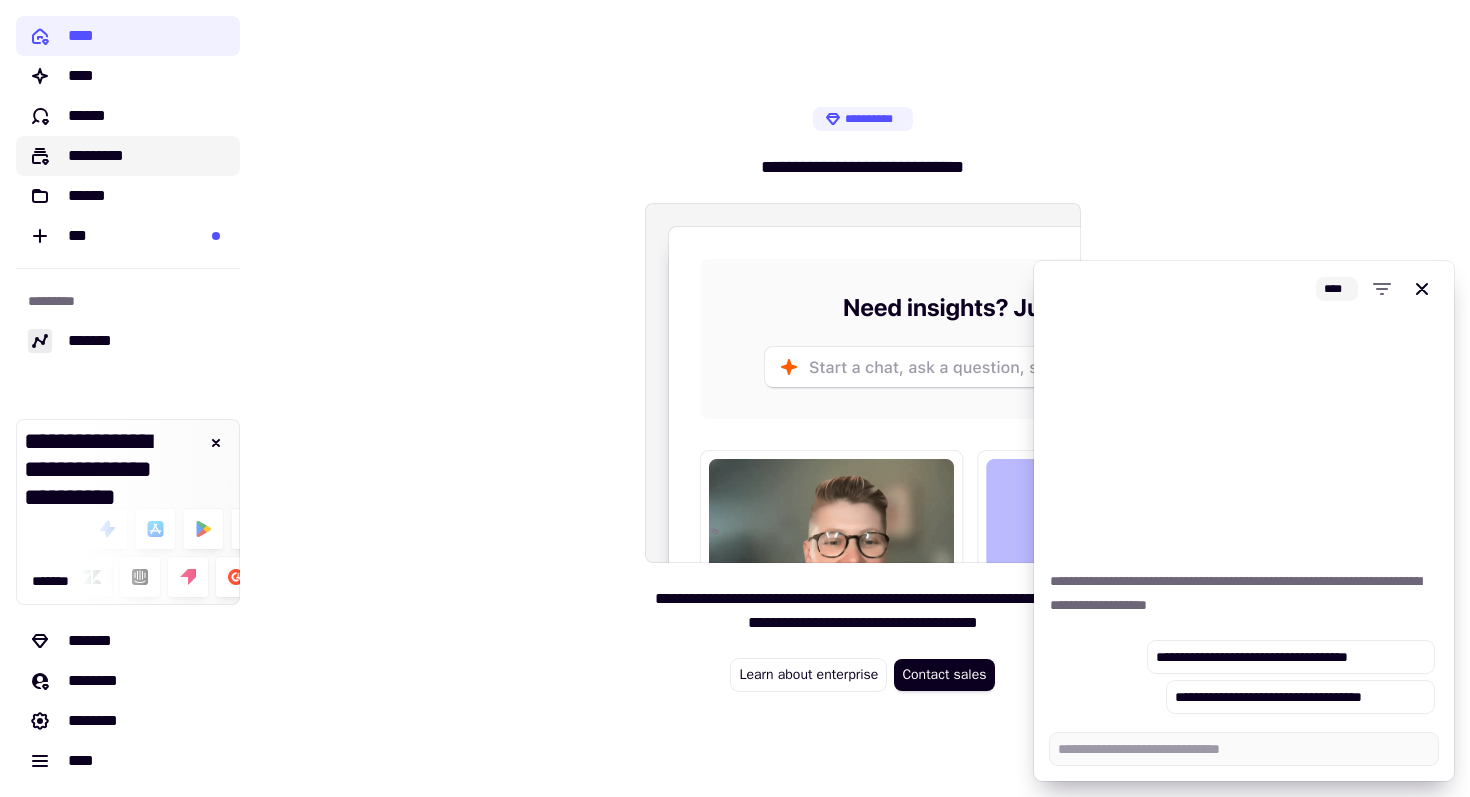 click on "*********" 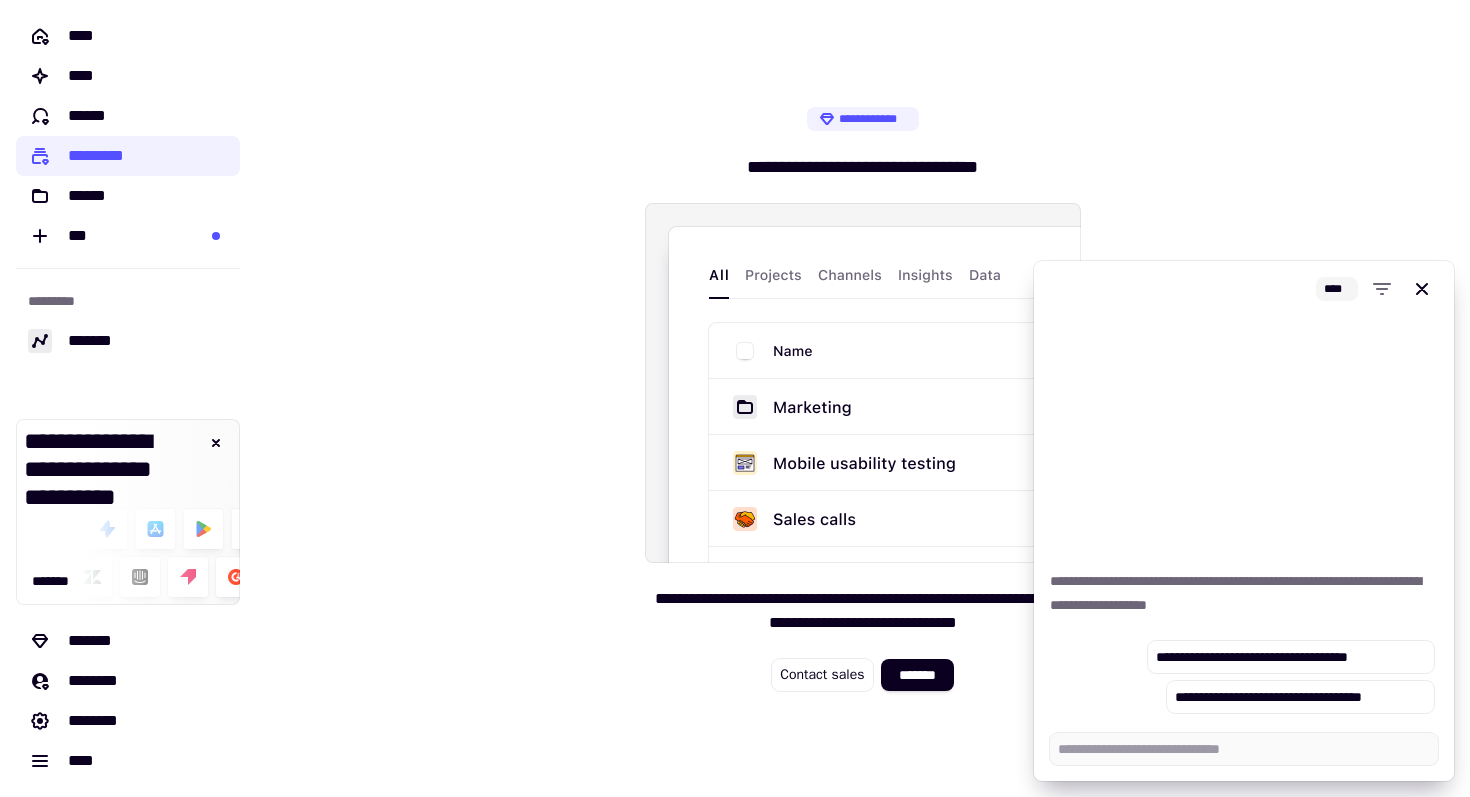 click on "**********" at bounding box center (863, 398) 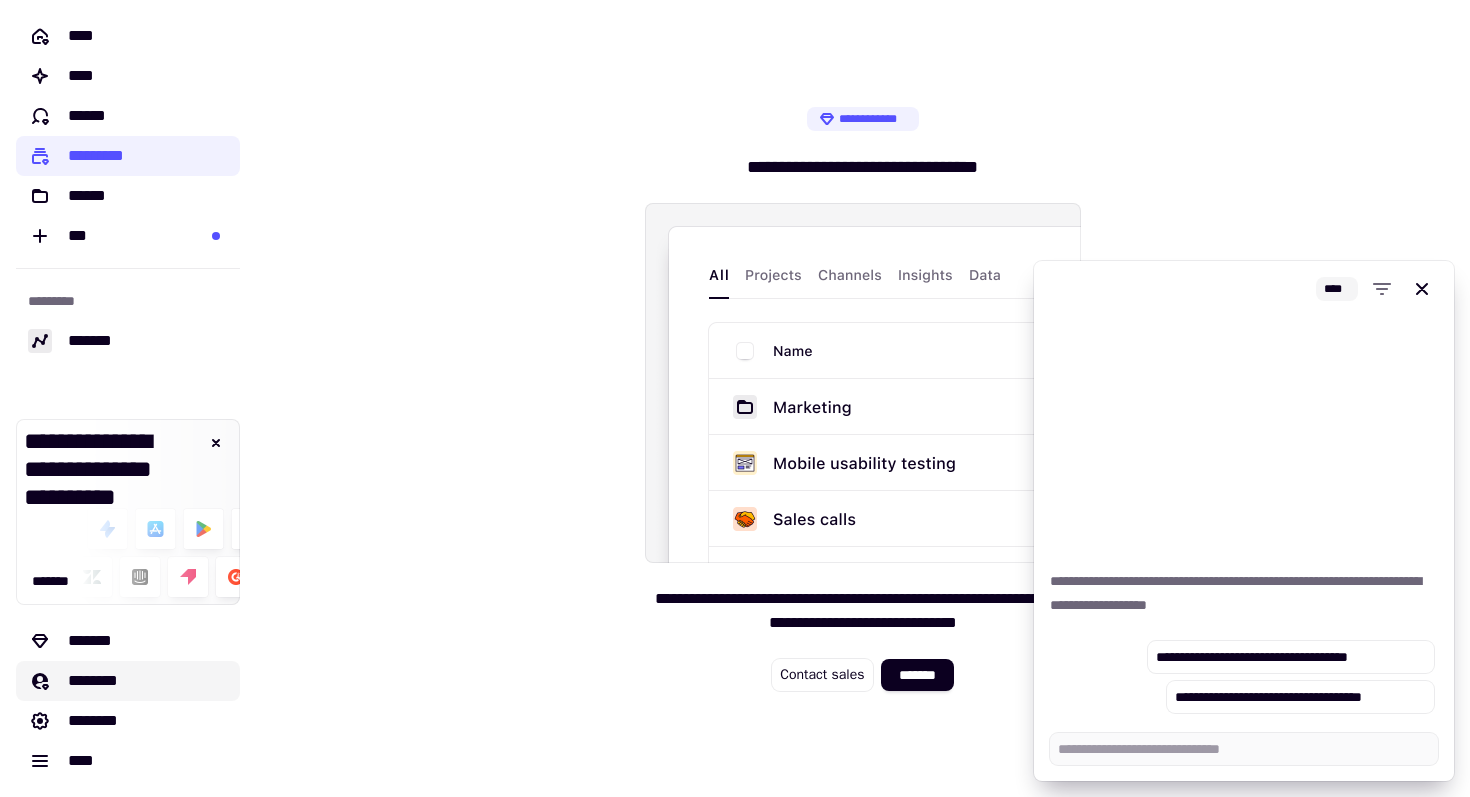 click on "********" 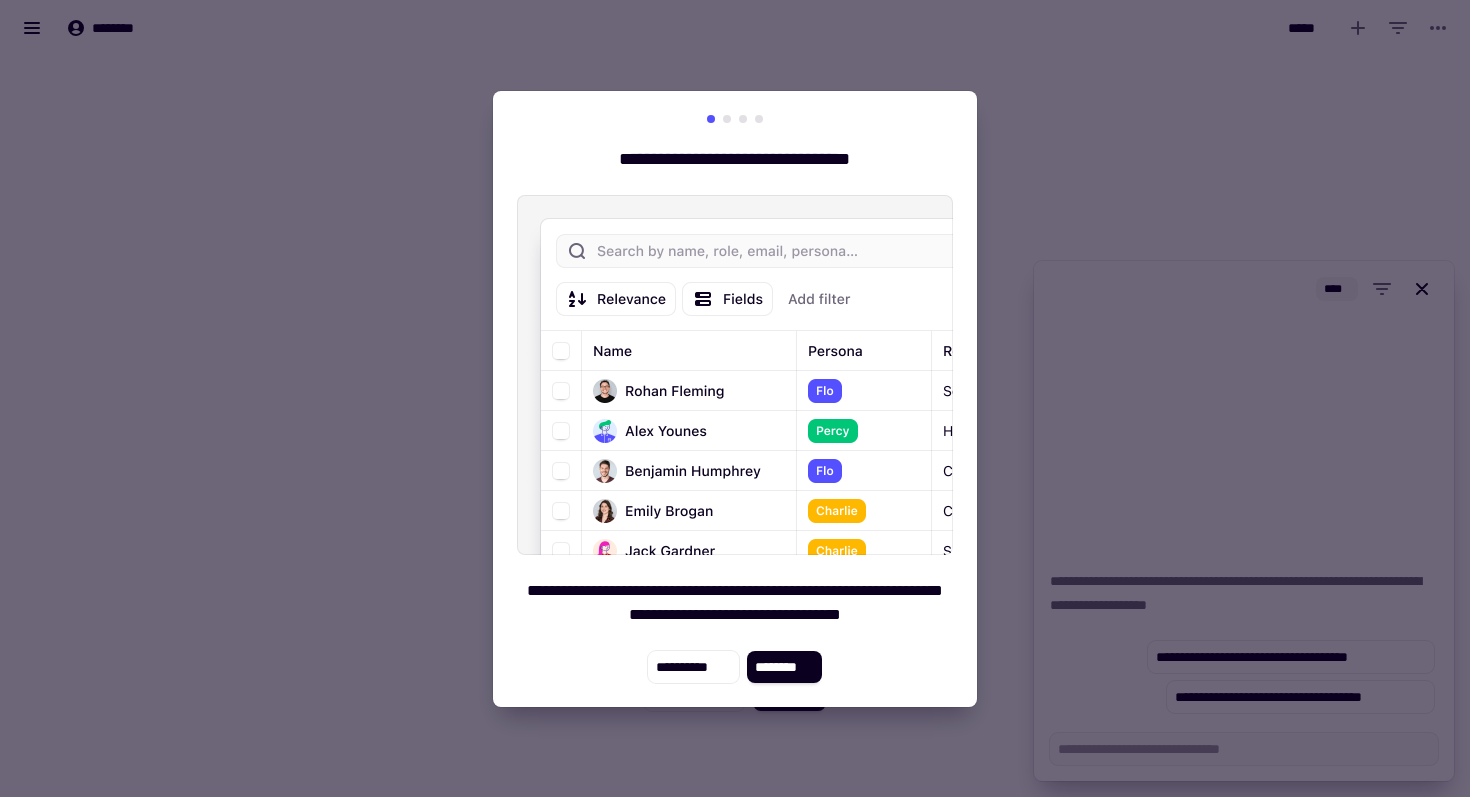 click at bounding box center (735, 398) 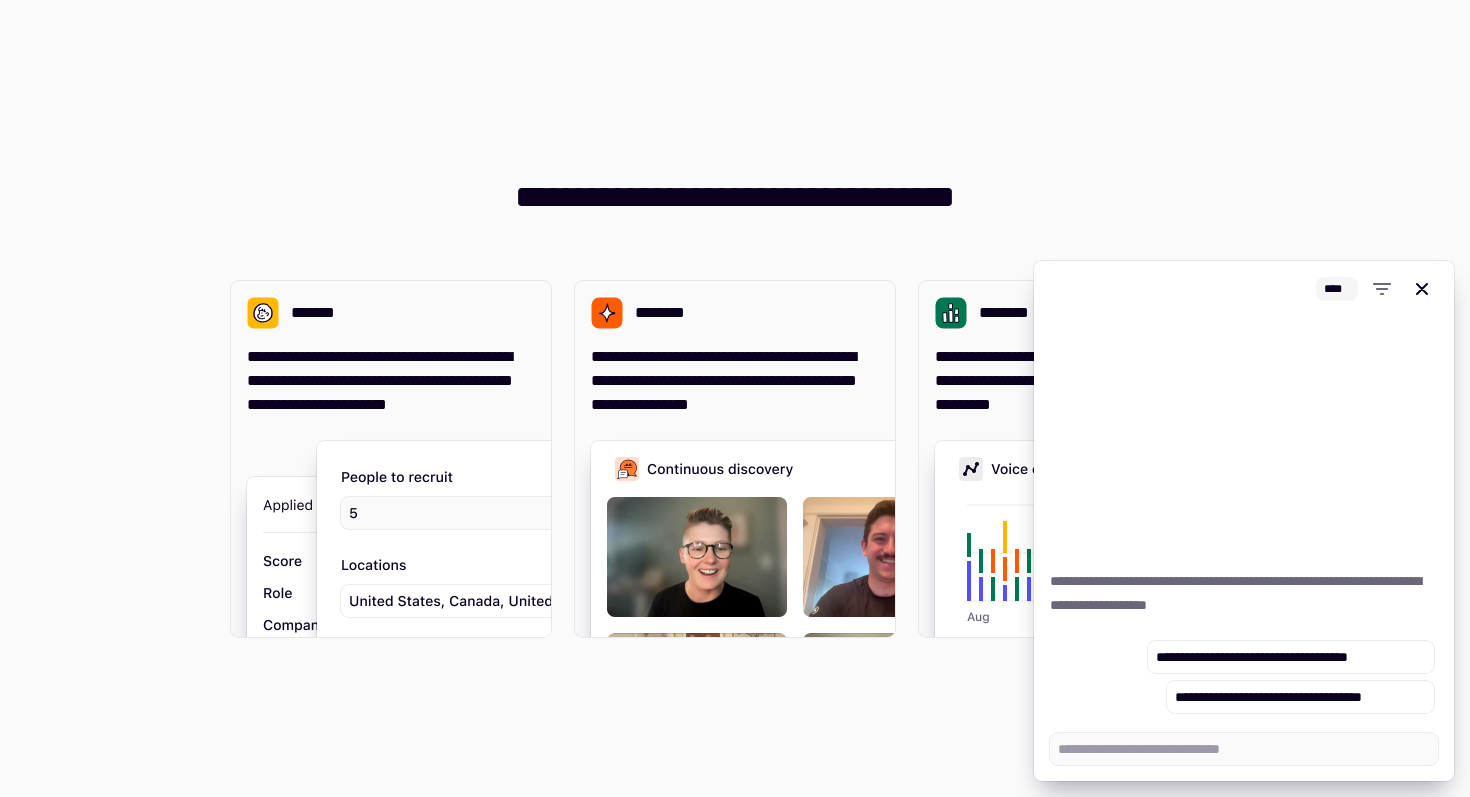 type on "*" 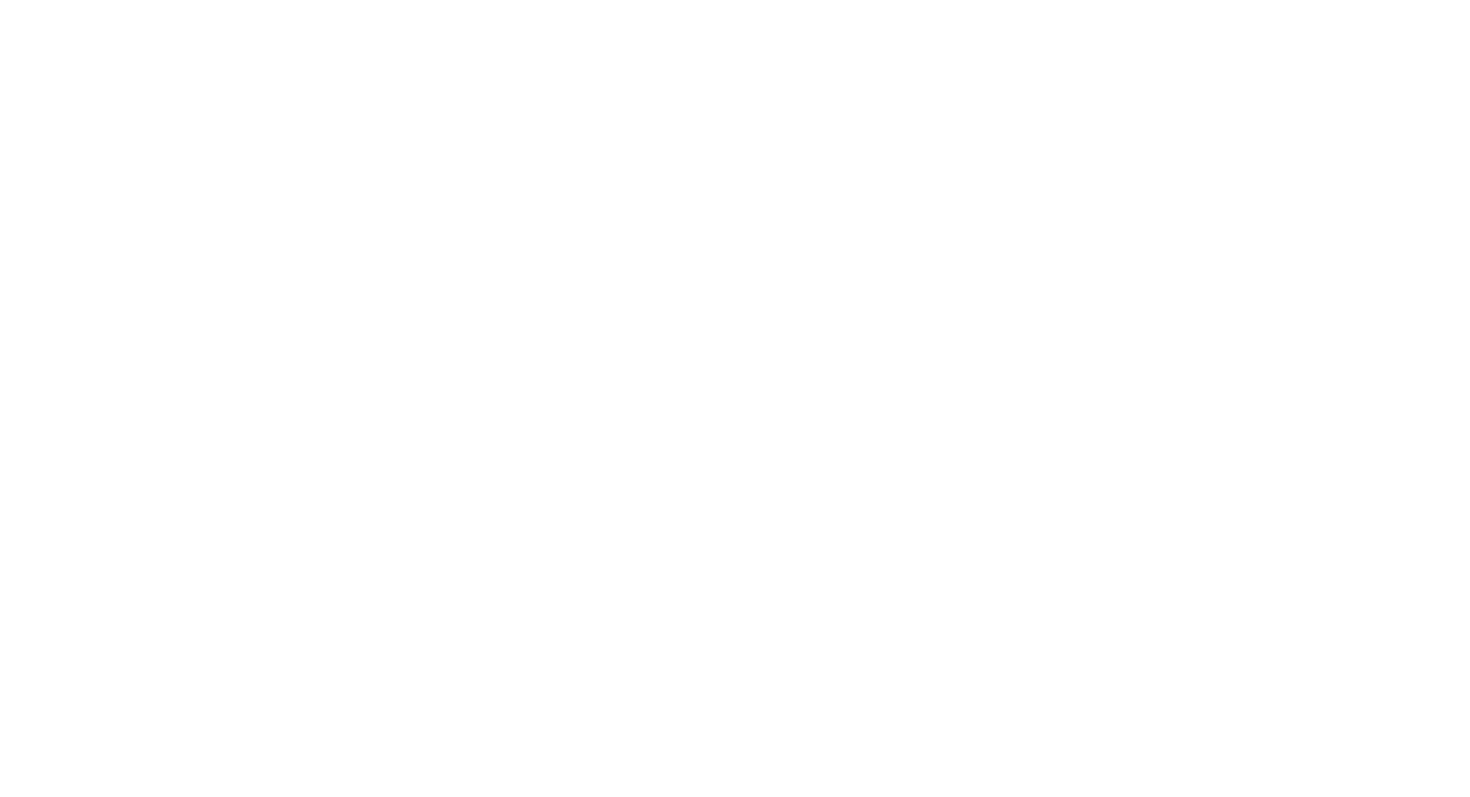 scroll, scrollTop: 0, scrollLeft: 0, axis: both 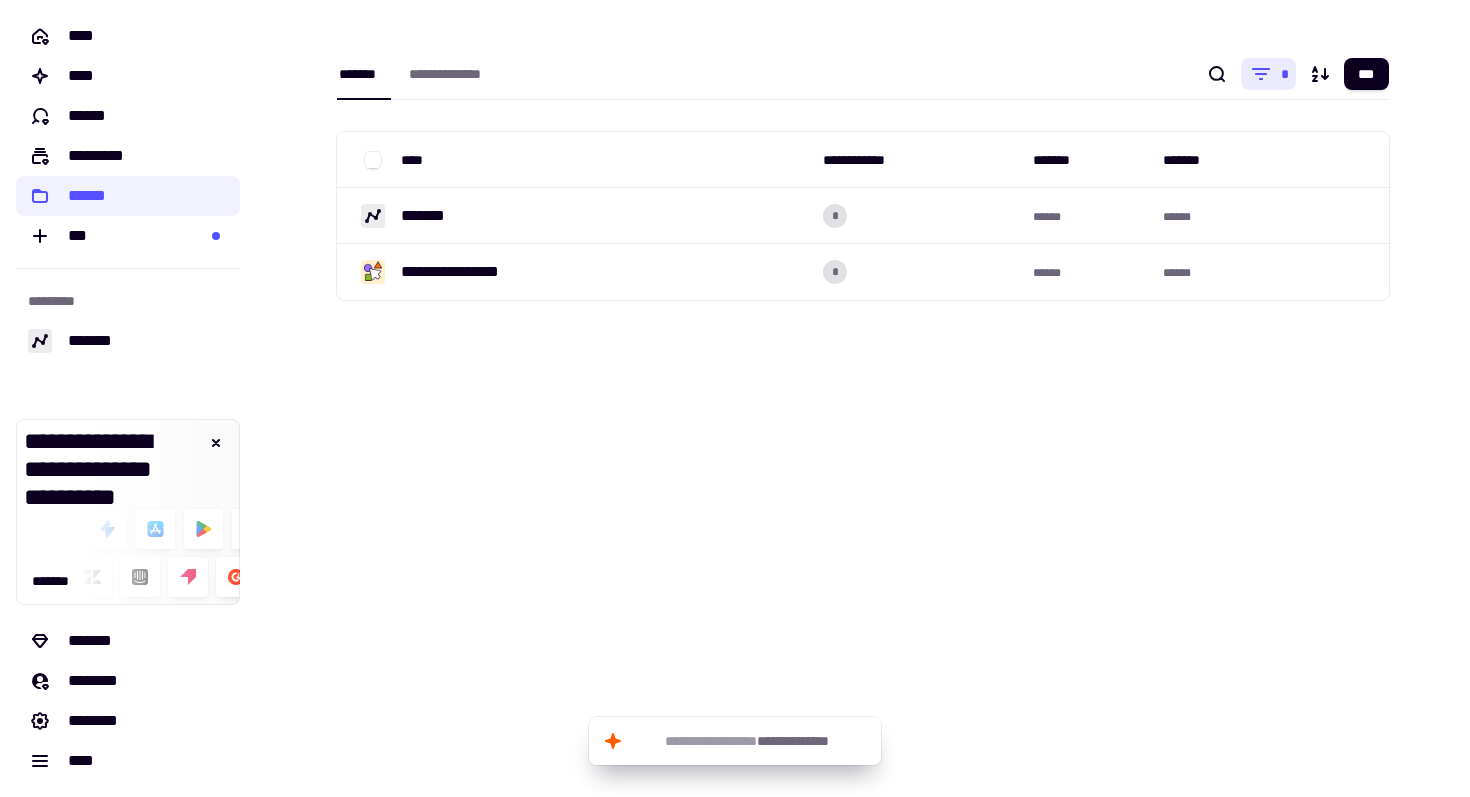 click on "*" 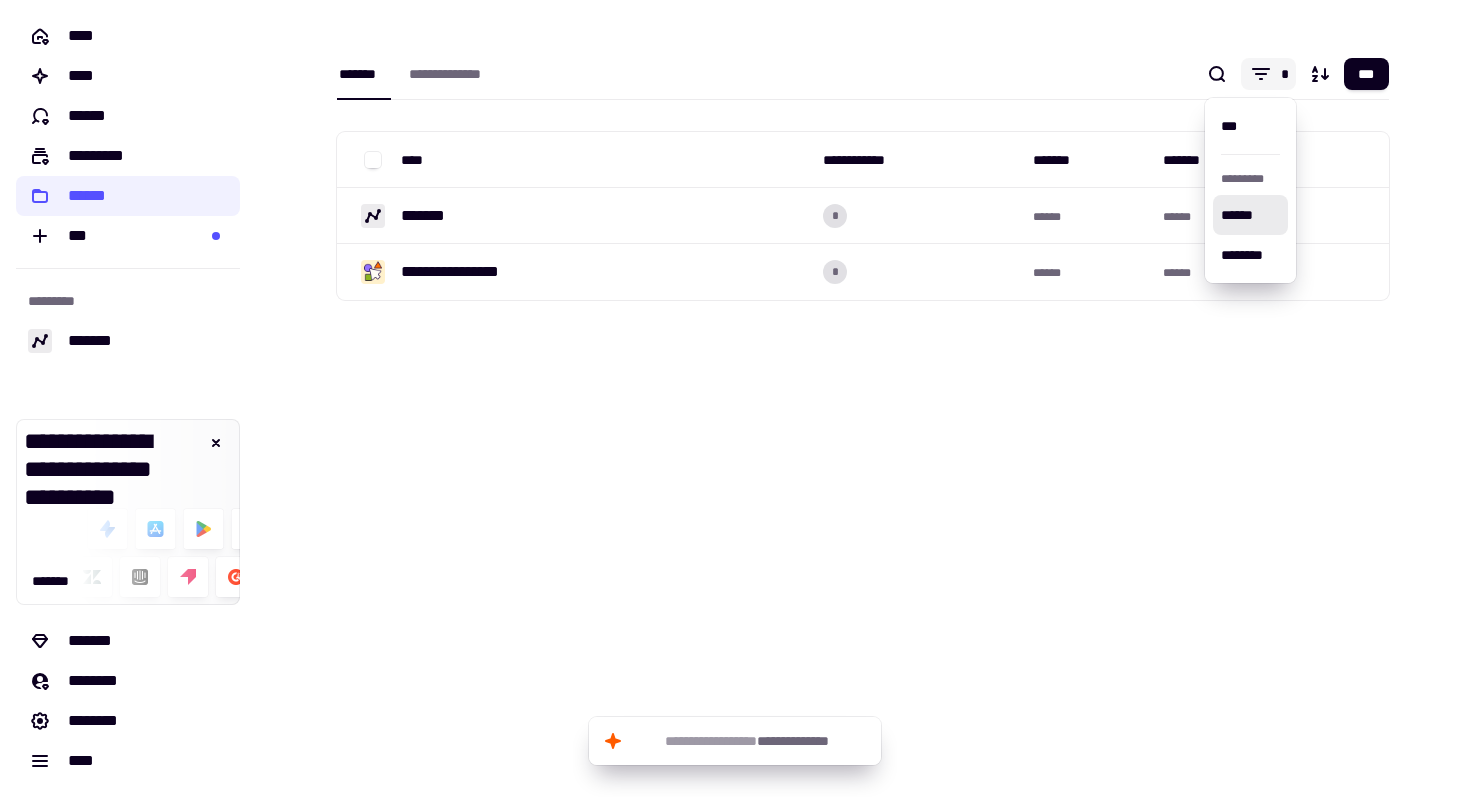 click on "*" 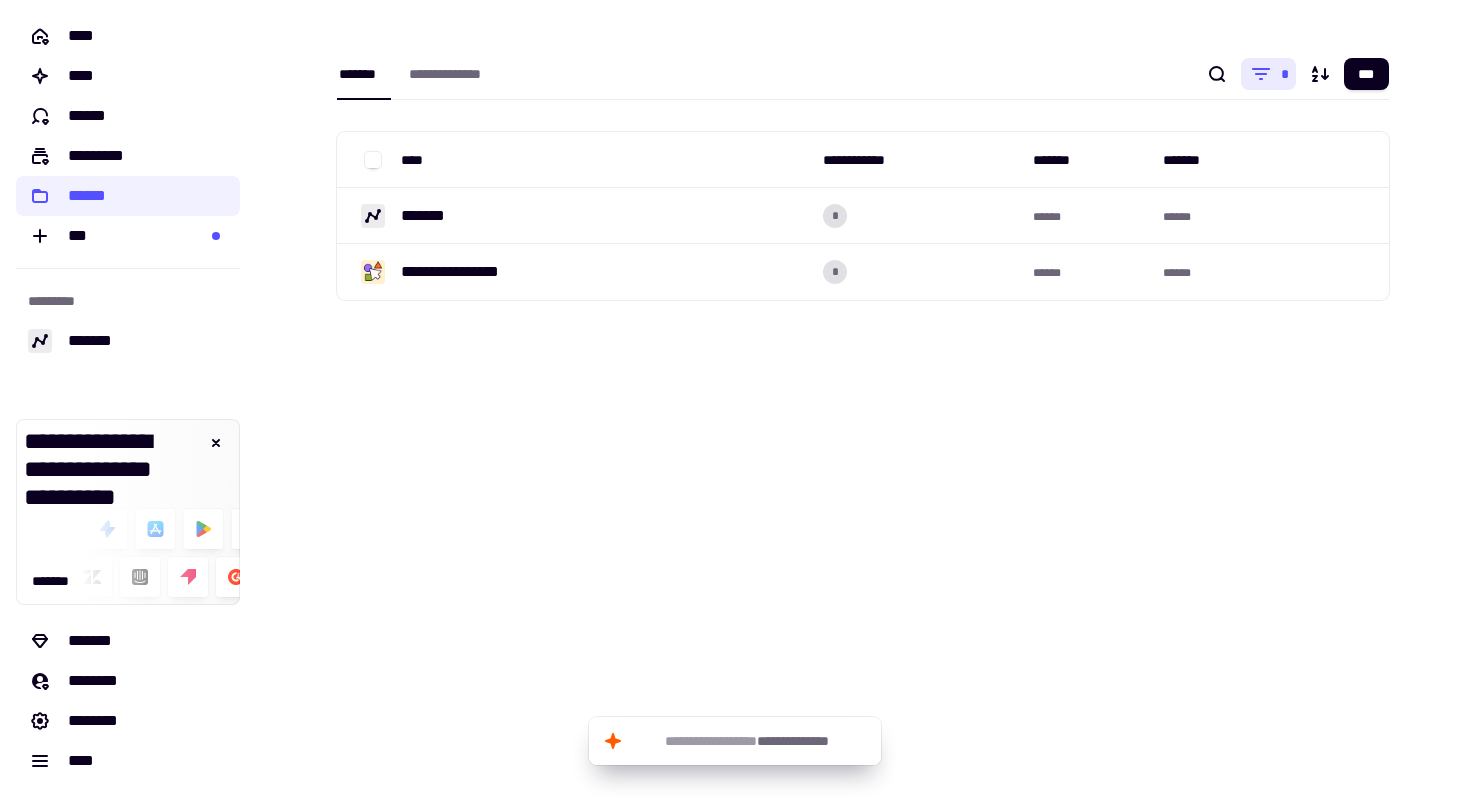 click on "*" 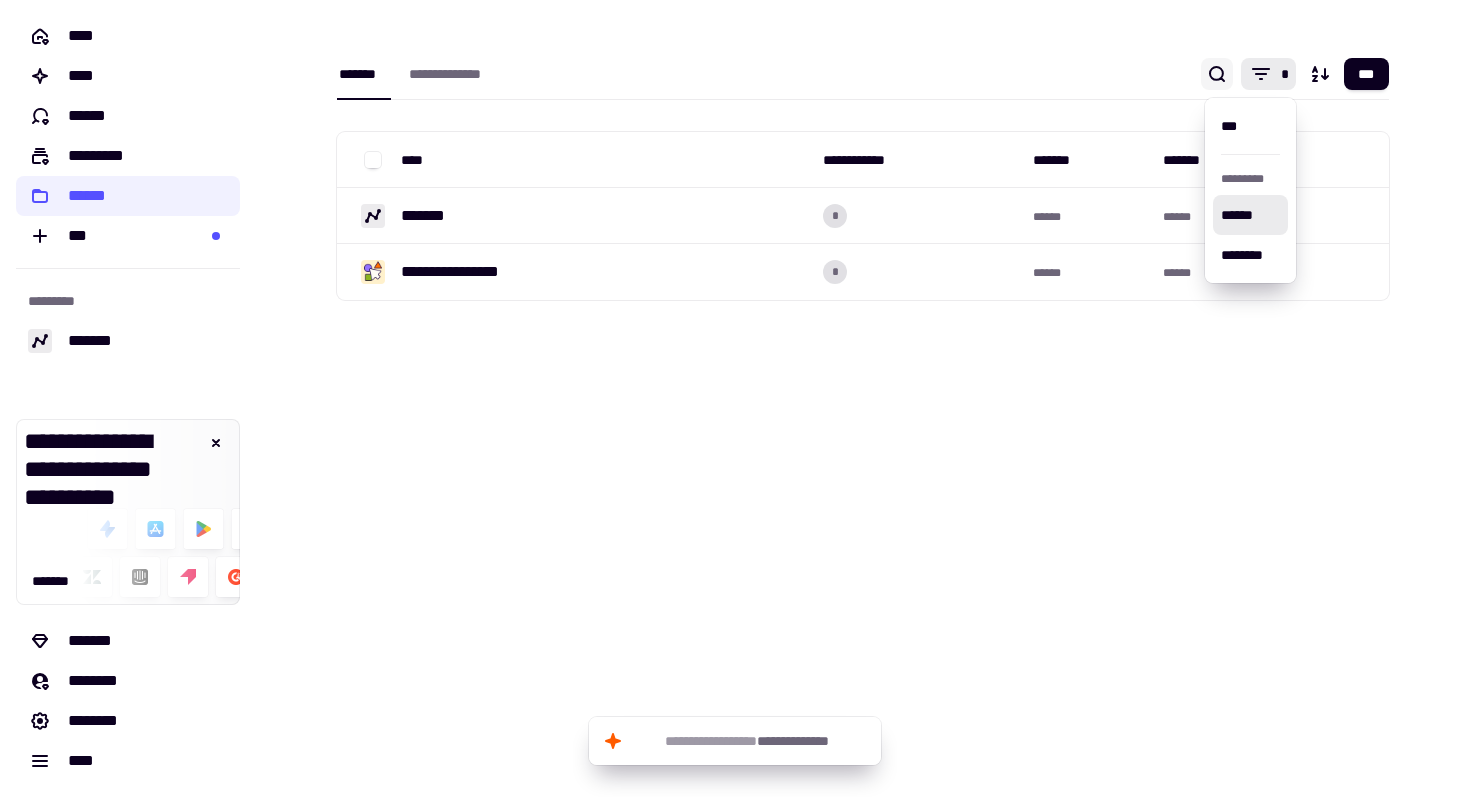 click 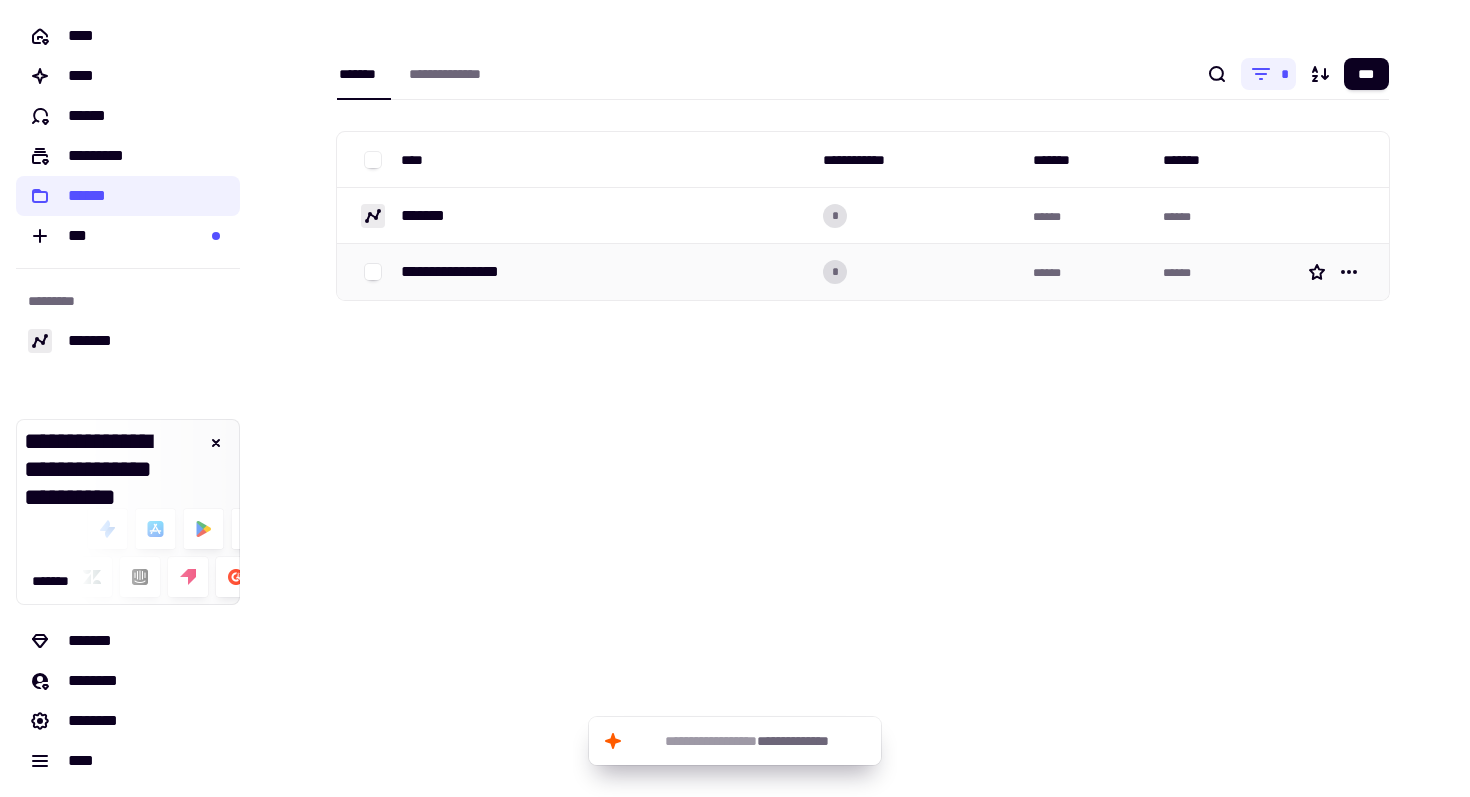 click on "******" at bounding box center [1220, 272] 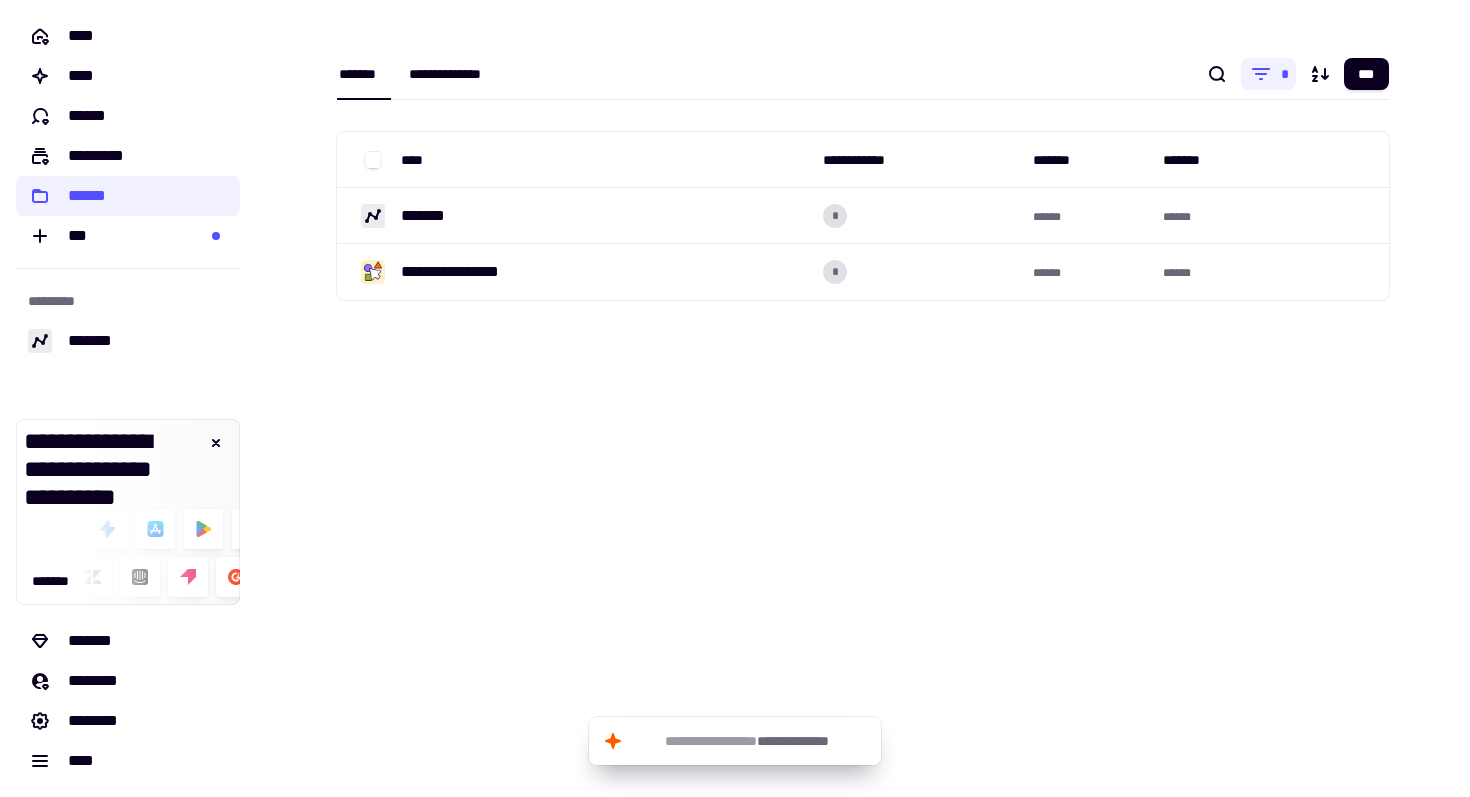 click on "**********" at bounding box center [460, 74] 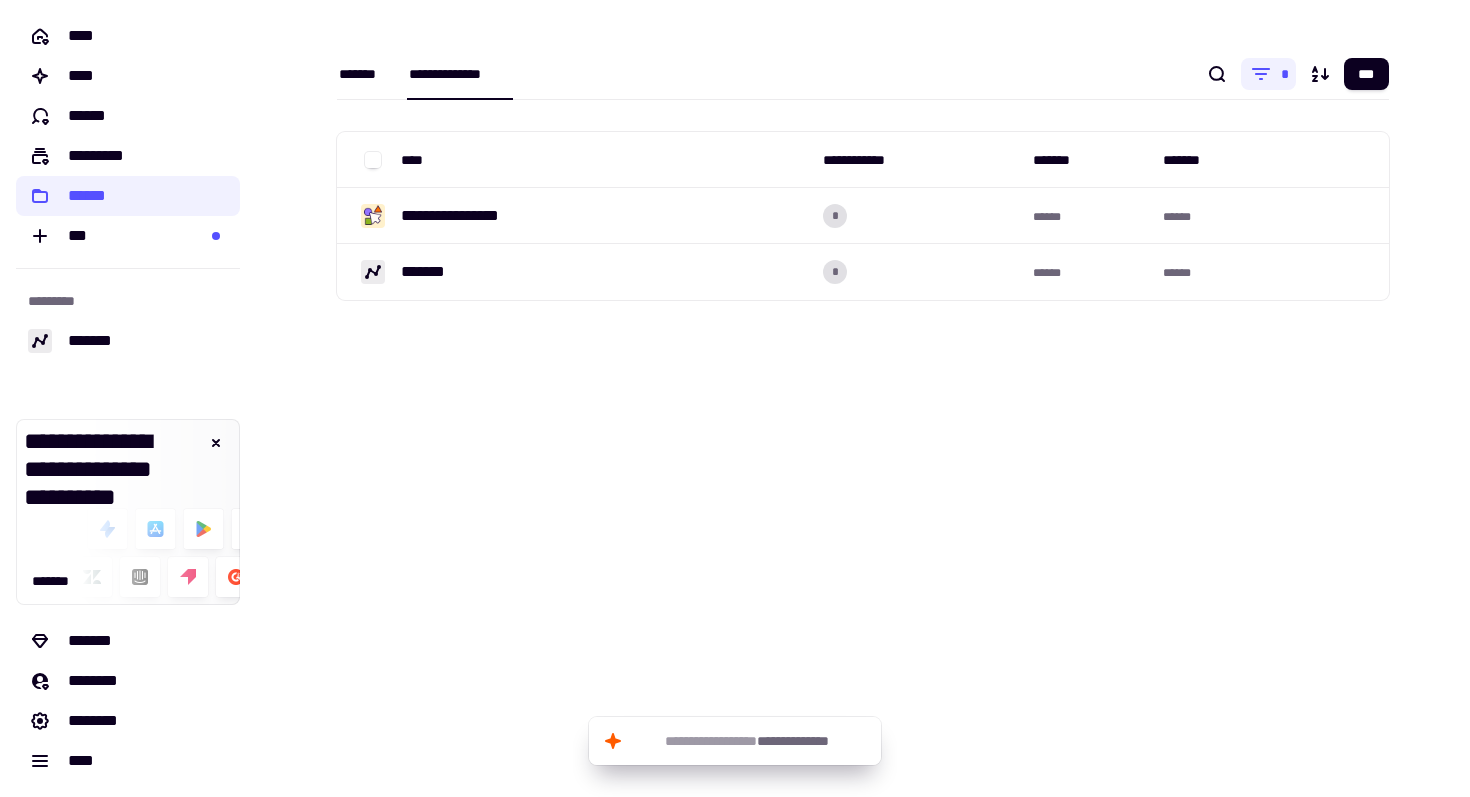 click on "*******" at bounding box center (364, 74) 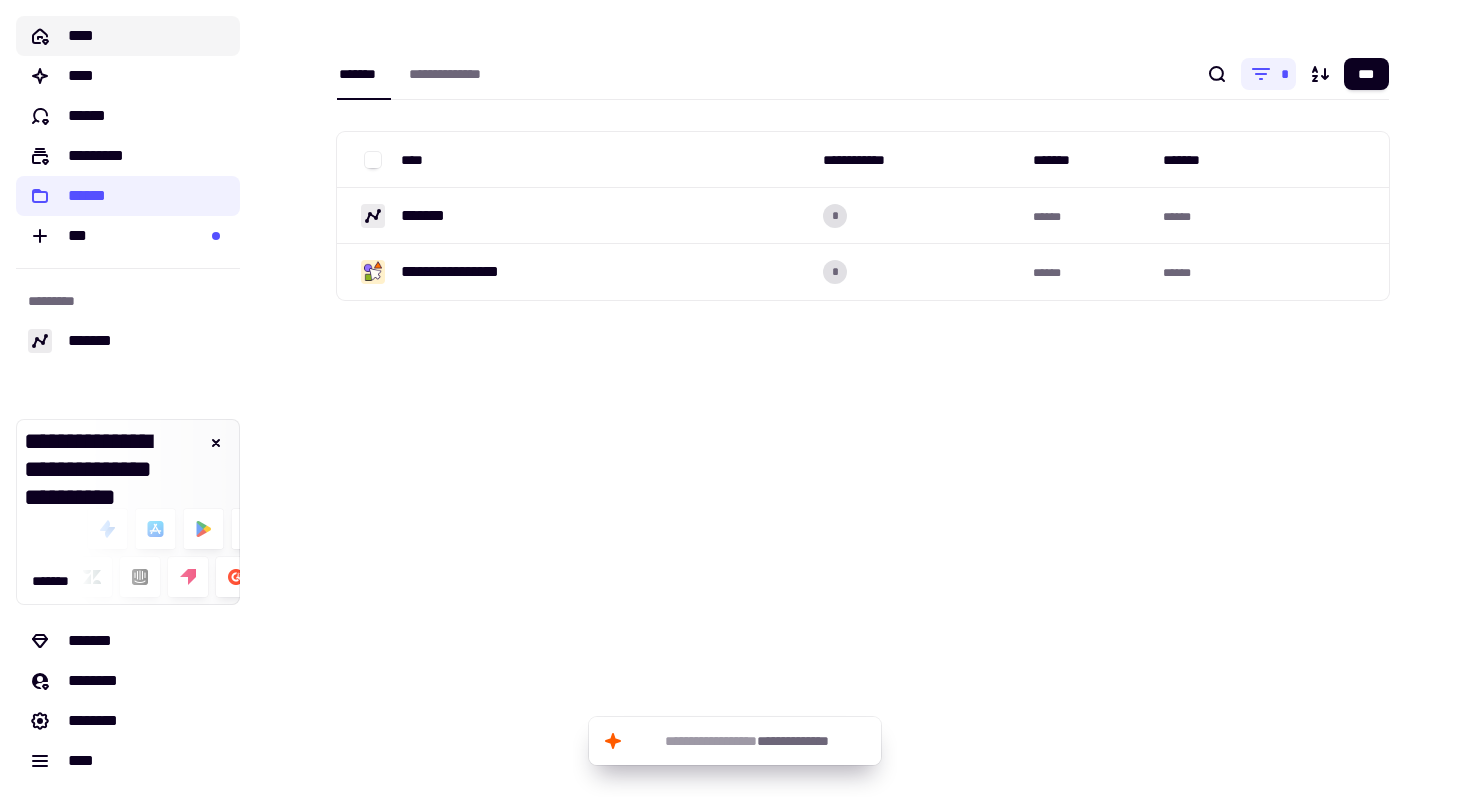 click on "****" 